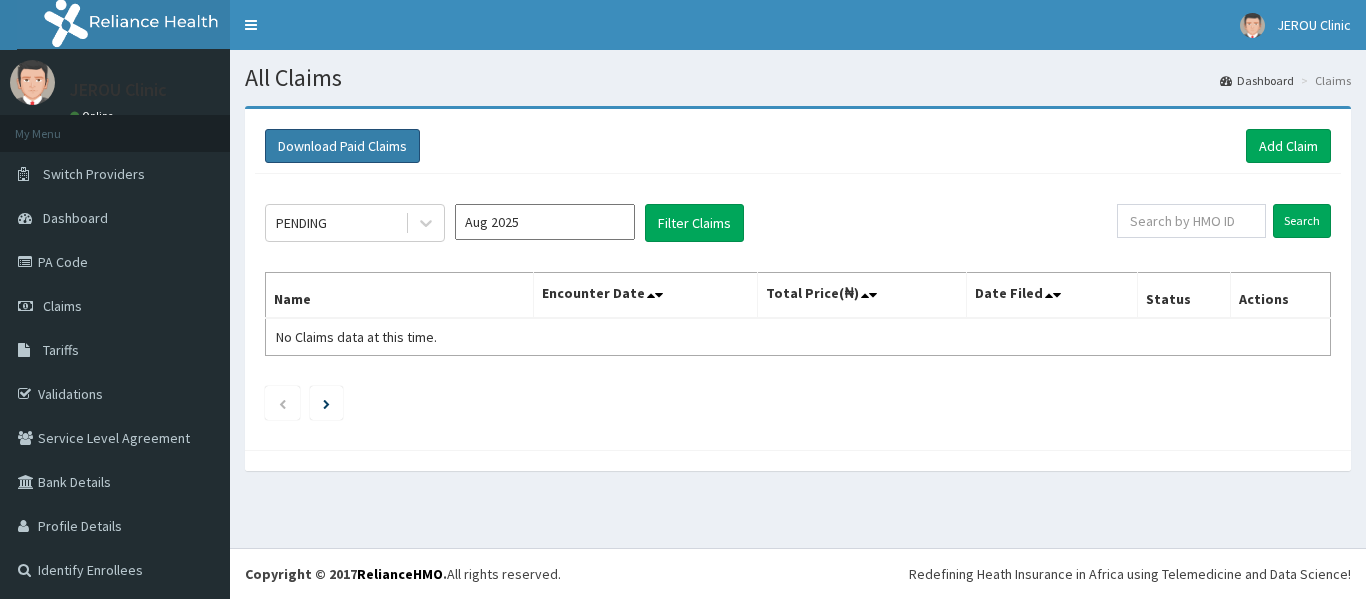 scroll, scrollTop: 0, scrollLeft: 0, axis: both 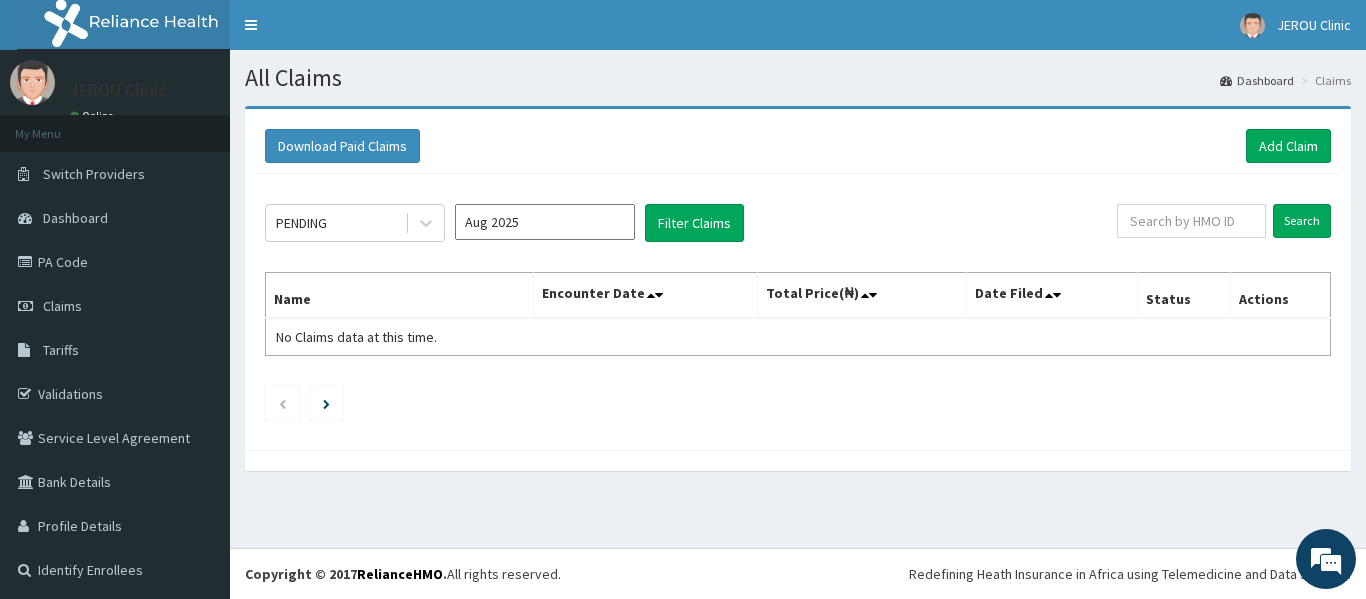 click on "Aug 2025" at bounding box center (545, 222) 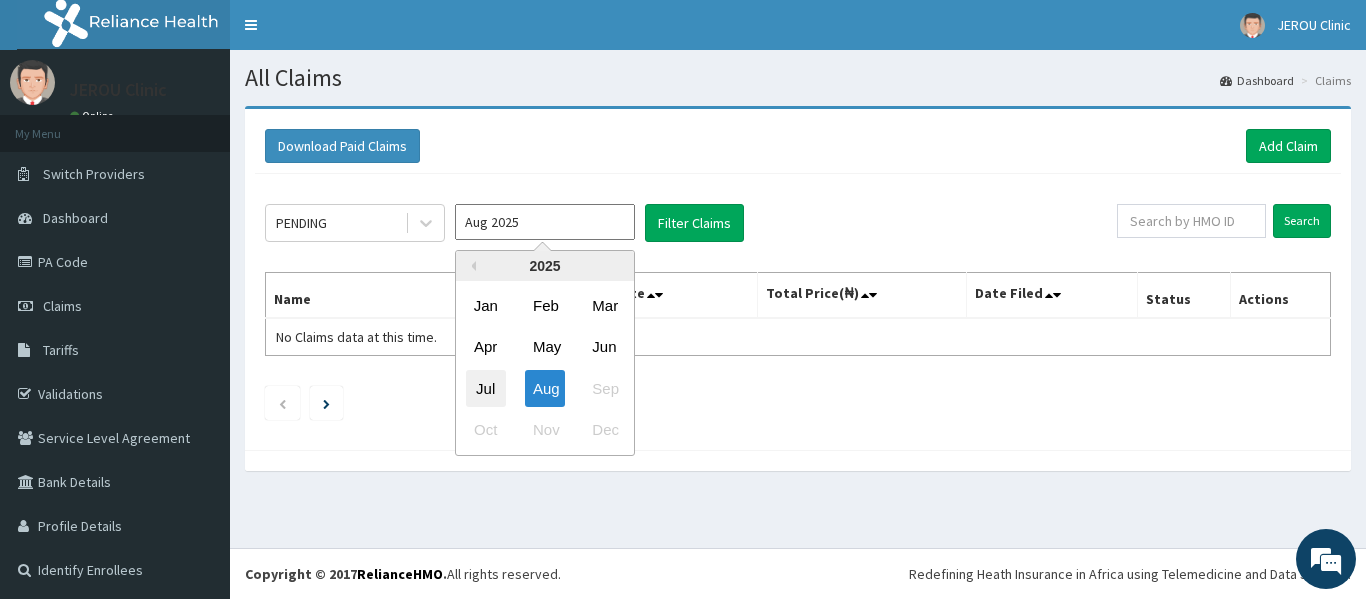 click on "Jul" at bounding box center (486, 388) 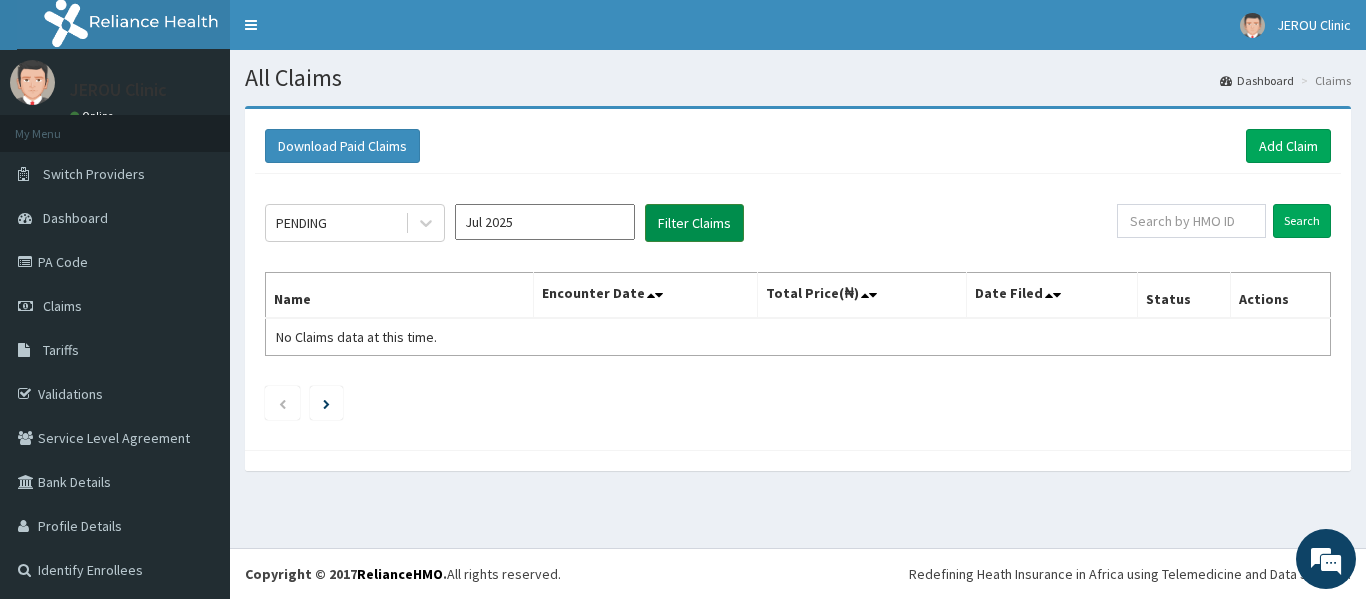 click on "Filter Claims" at bounding box center [694, 223] 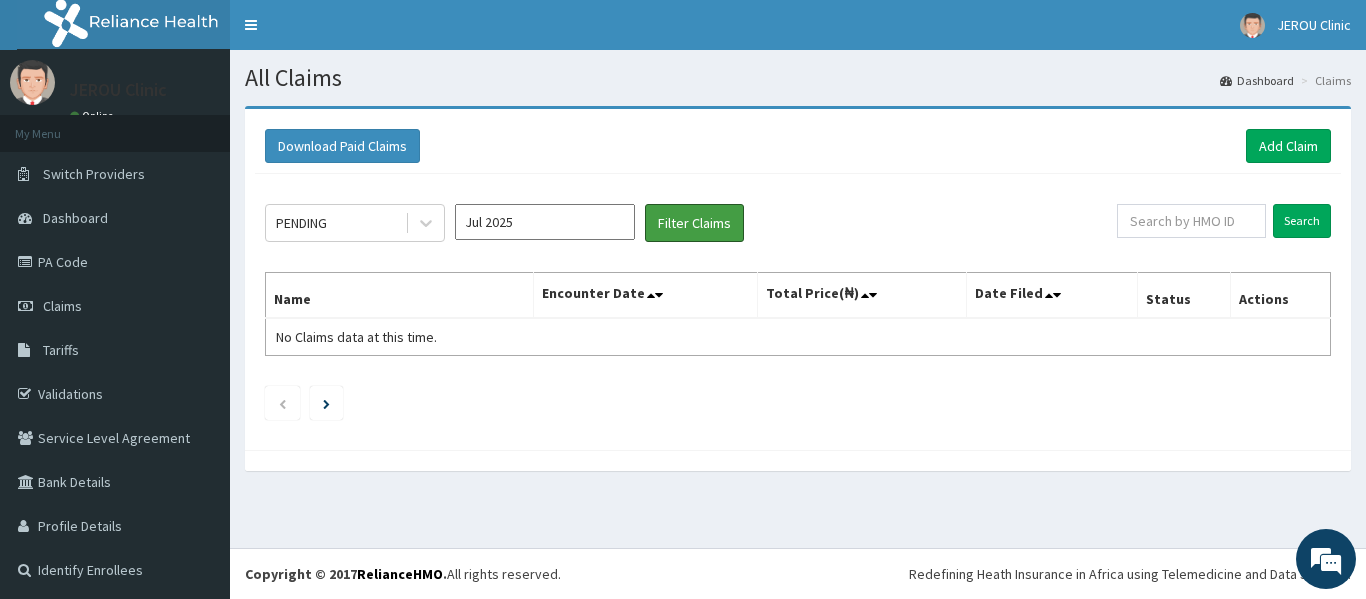 scroll, scrollTop: 0, scrollLeft: 0, axis: both 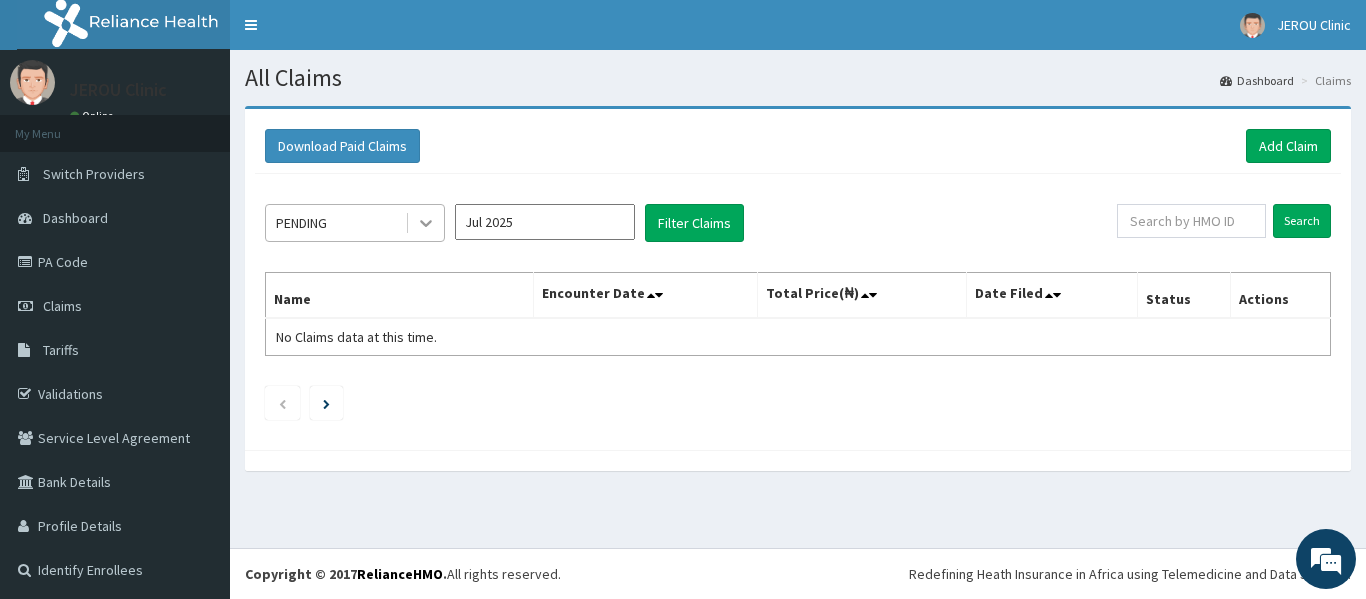 click 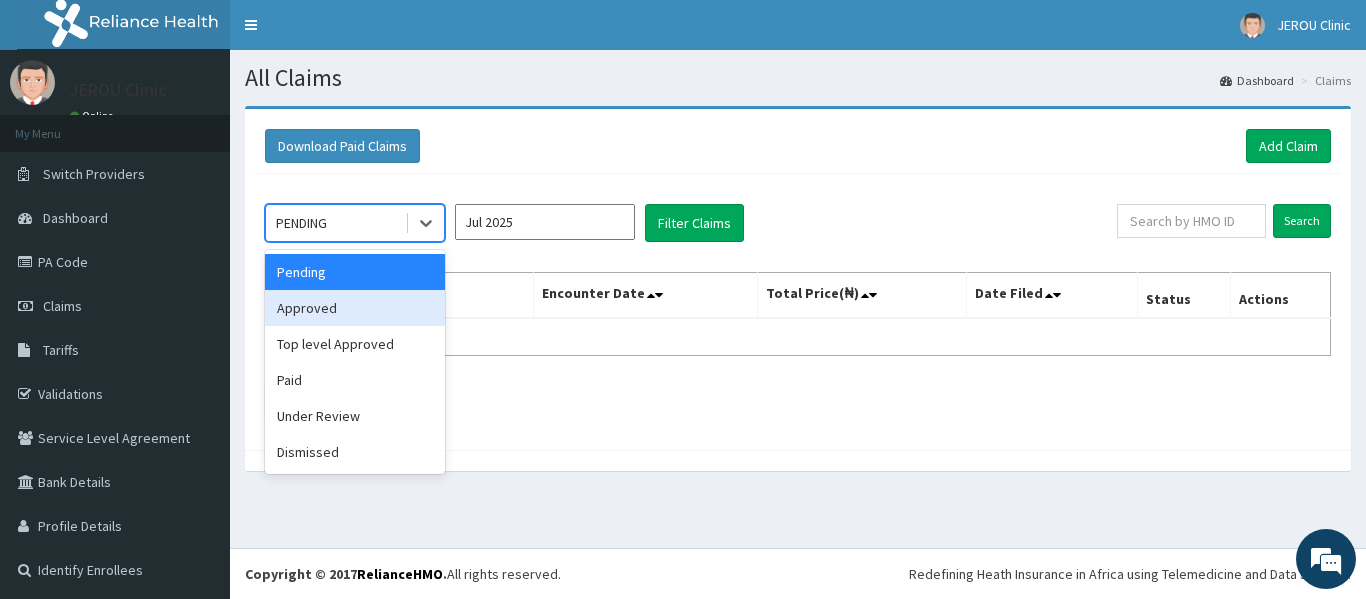 click on "Approved" at bounding box center [355, 308] 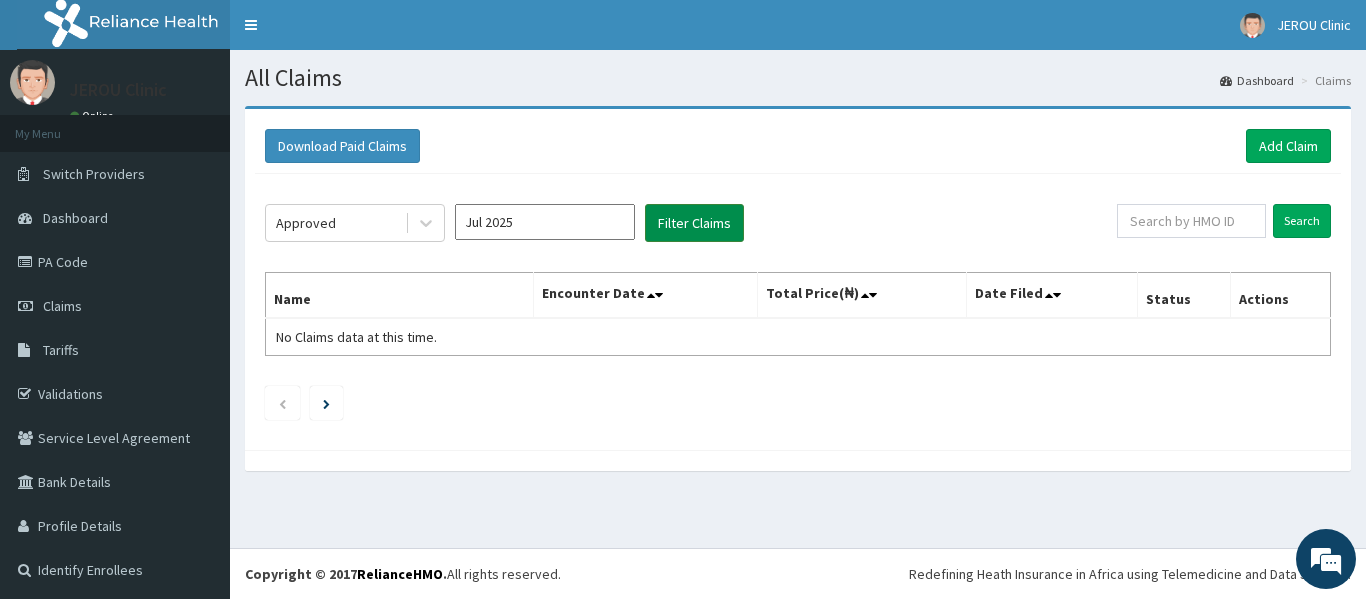 click on "Filter Claims" at bounding box center [694, 223] 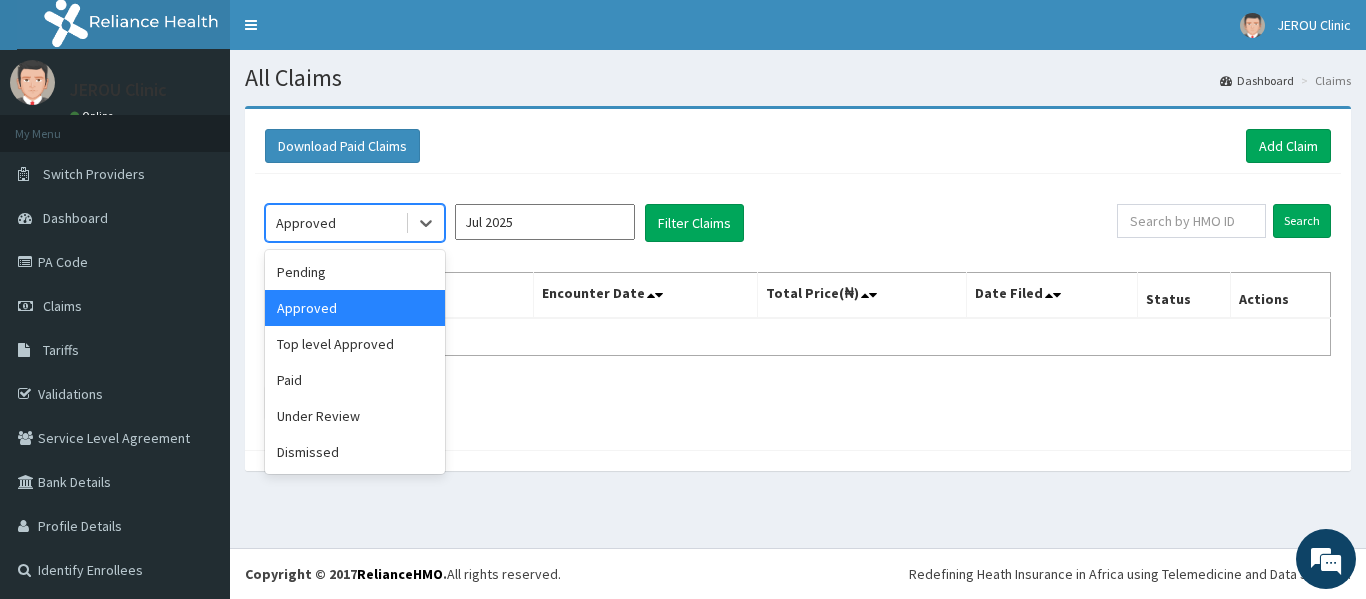 click on "Approved" at bounding box center [335, 223] 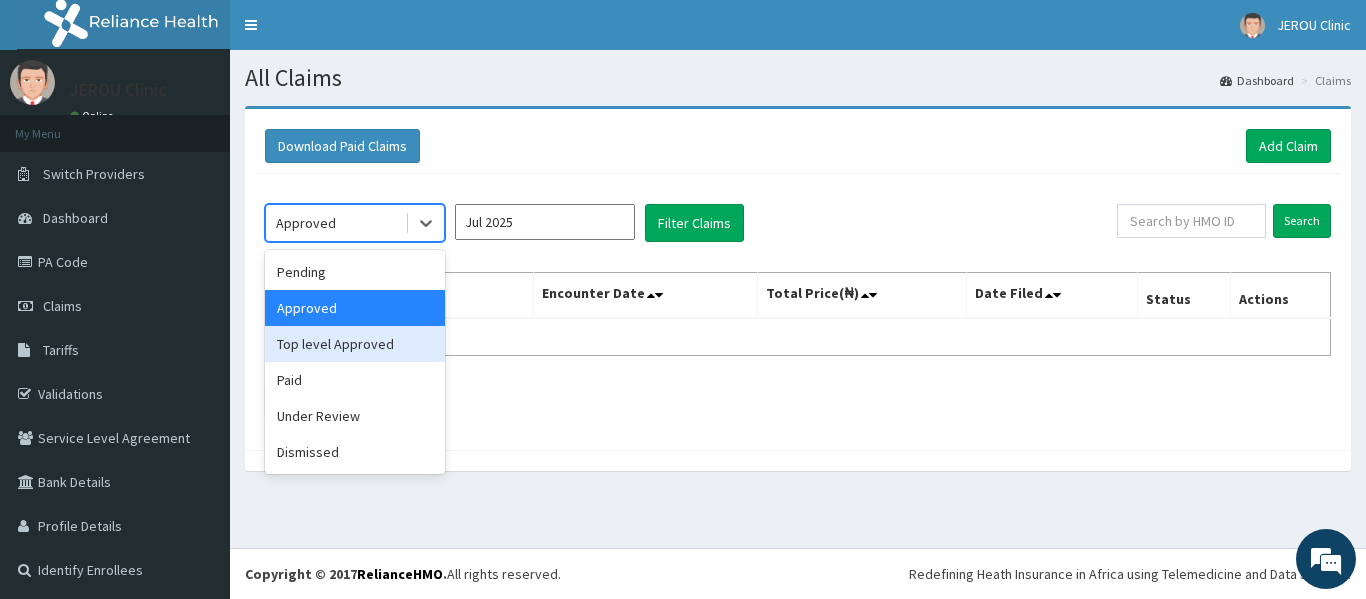 click on "Top level Approved" at bounding box center (355, 344) 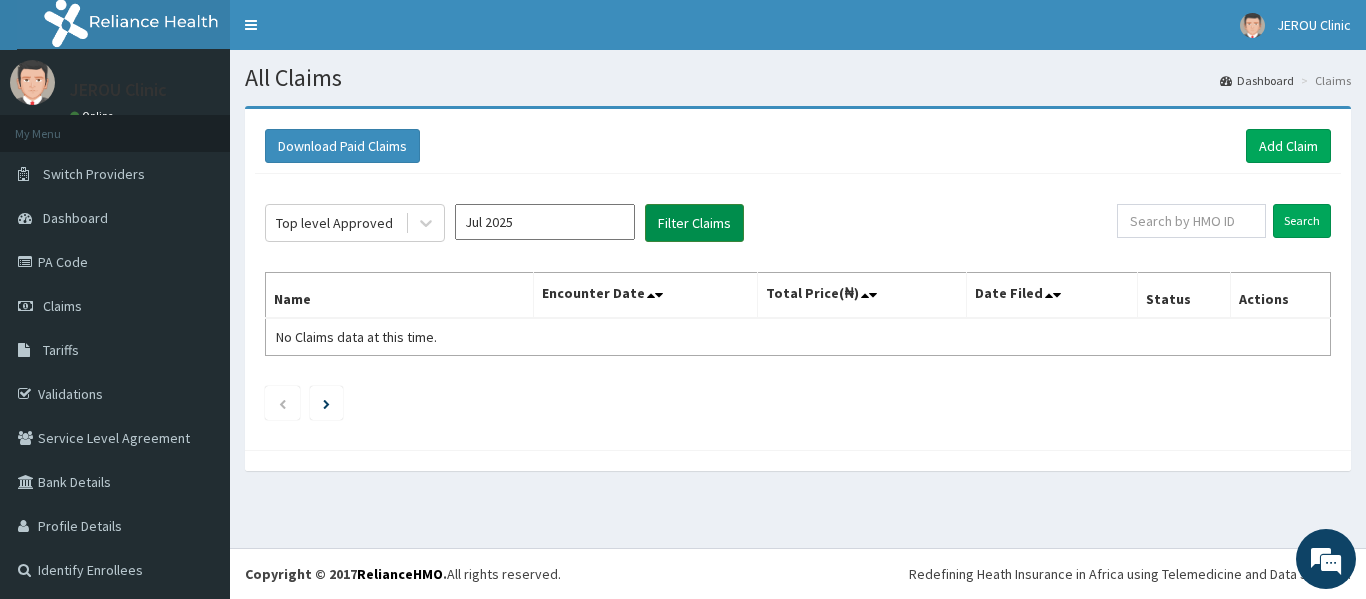 click on "Filter Claims" at bounding box center (694, 223) 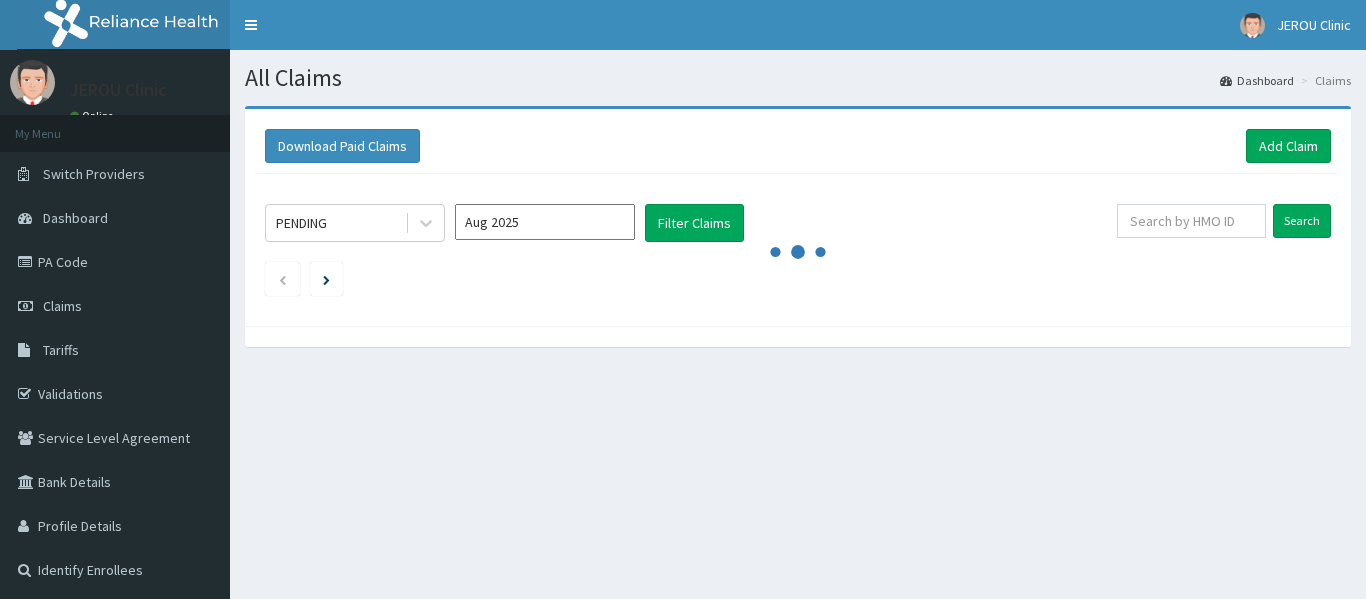 scroll, scrollTop: 0, scrollLeft: 0, axis: both 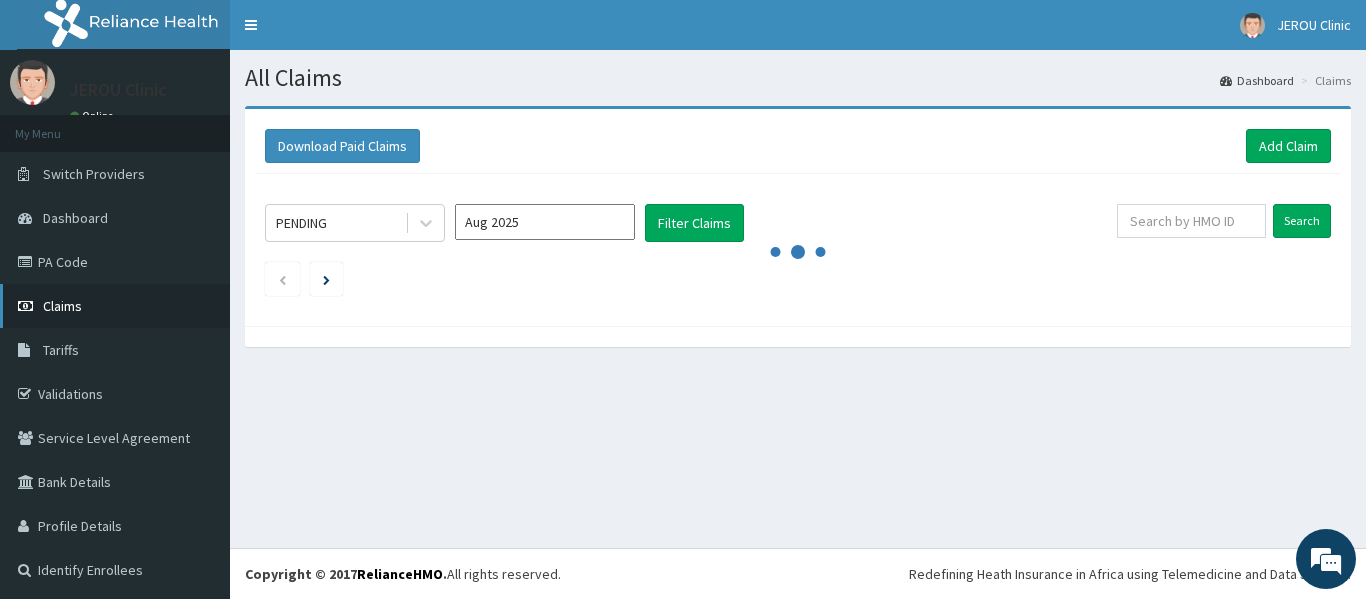 click on "Claims" at bounding box center (62, 306) 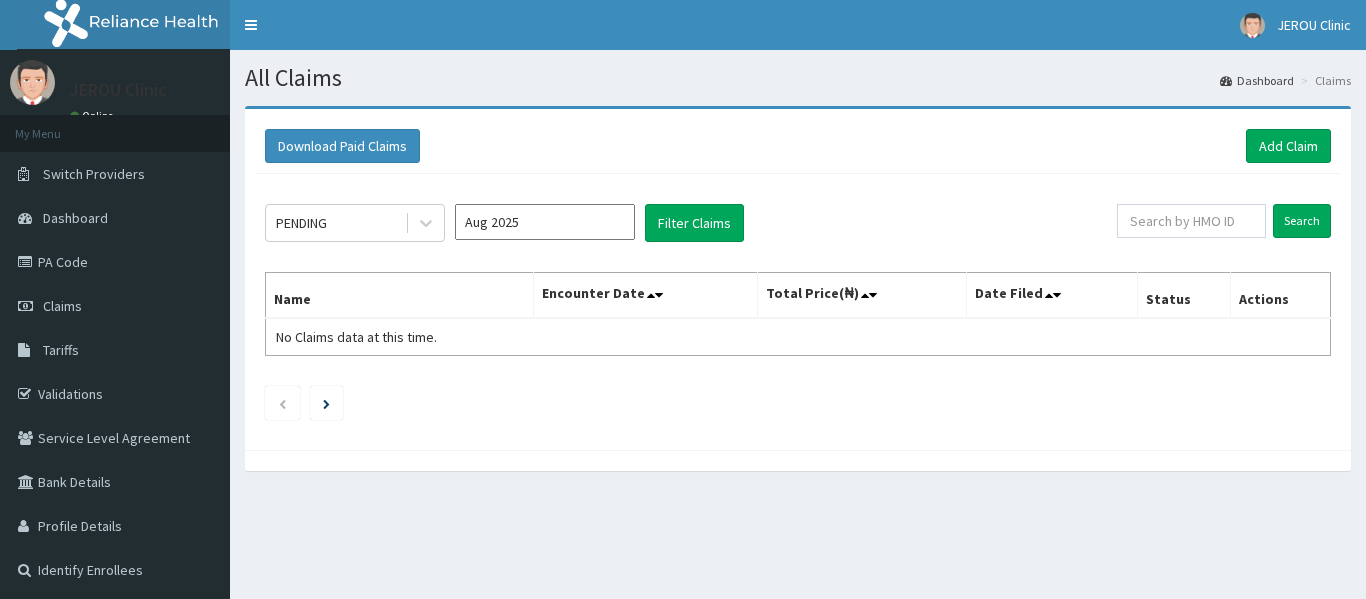 scroll, scrollTop: 0, scrollLeft: 0, axis: both 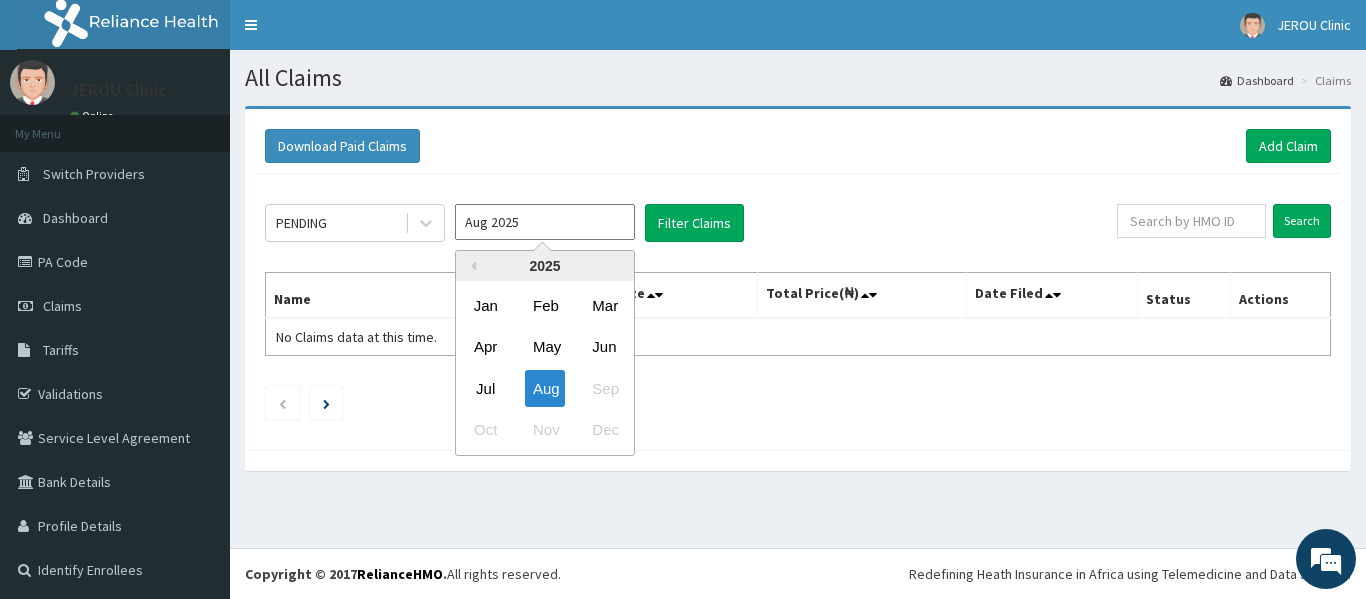 click on "Aug 2025" at bounding box center [545, 222] 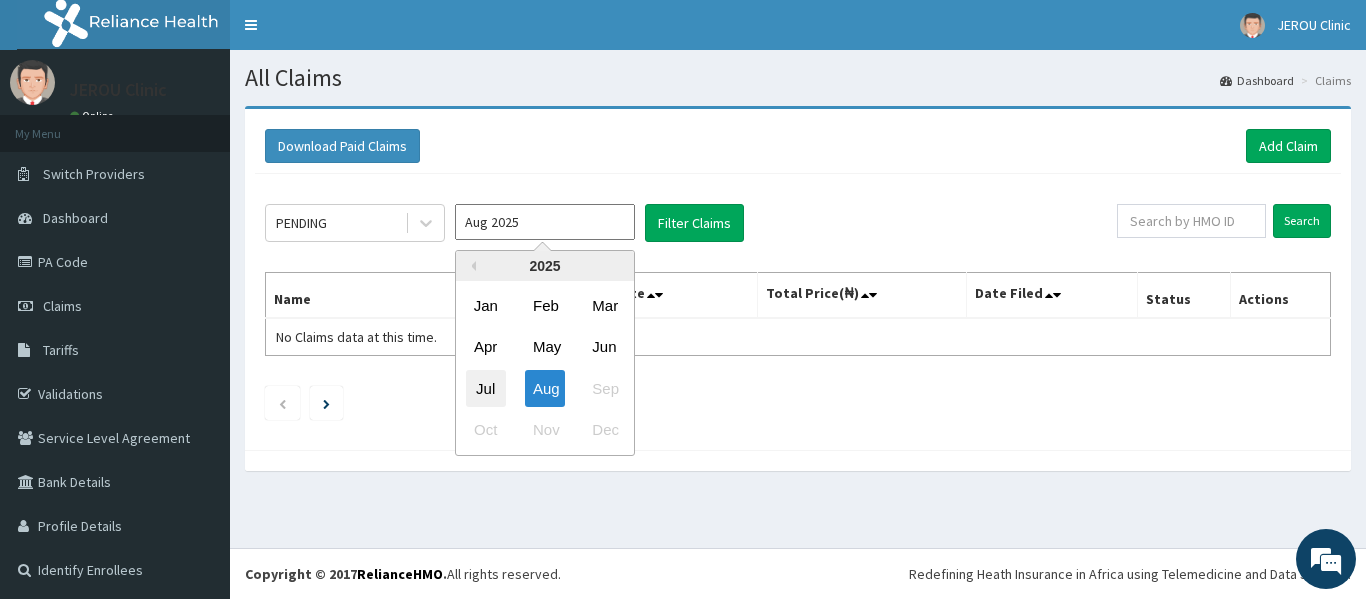 click on "Jul" at bounding box center (486, 388) 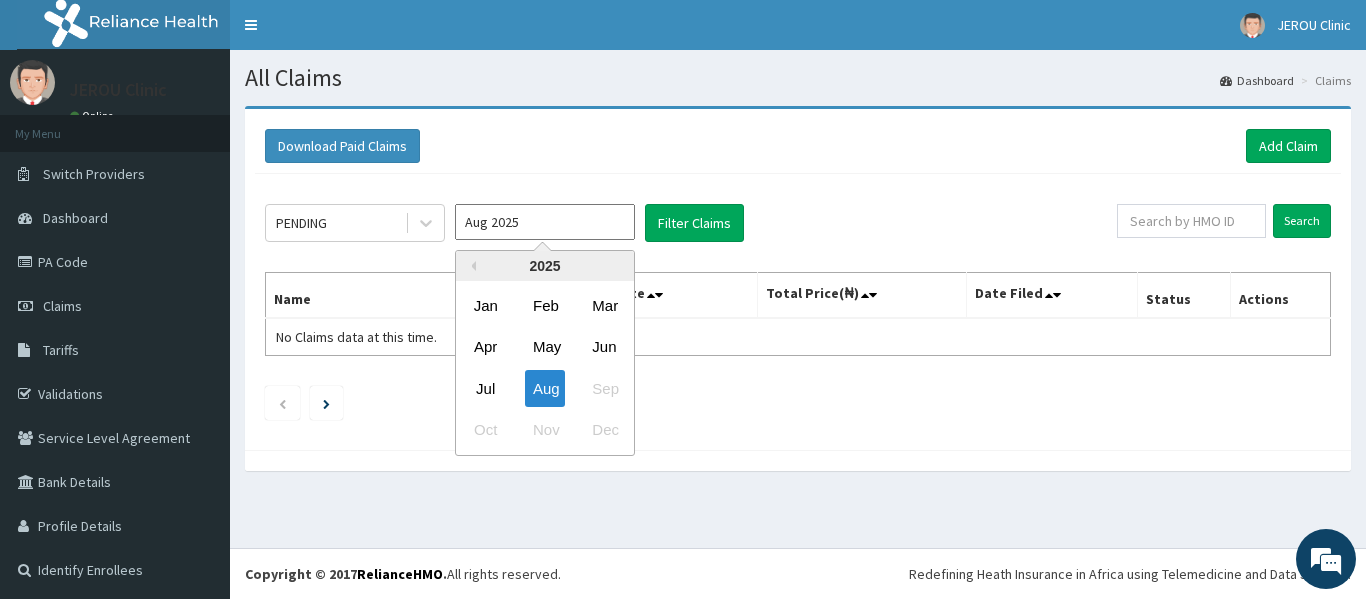 type on "Jul 2025" 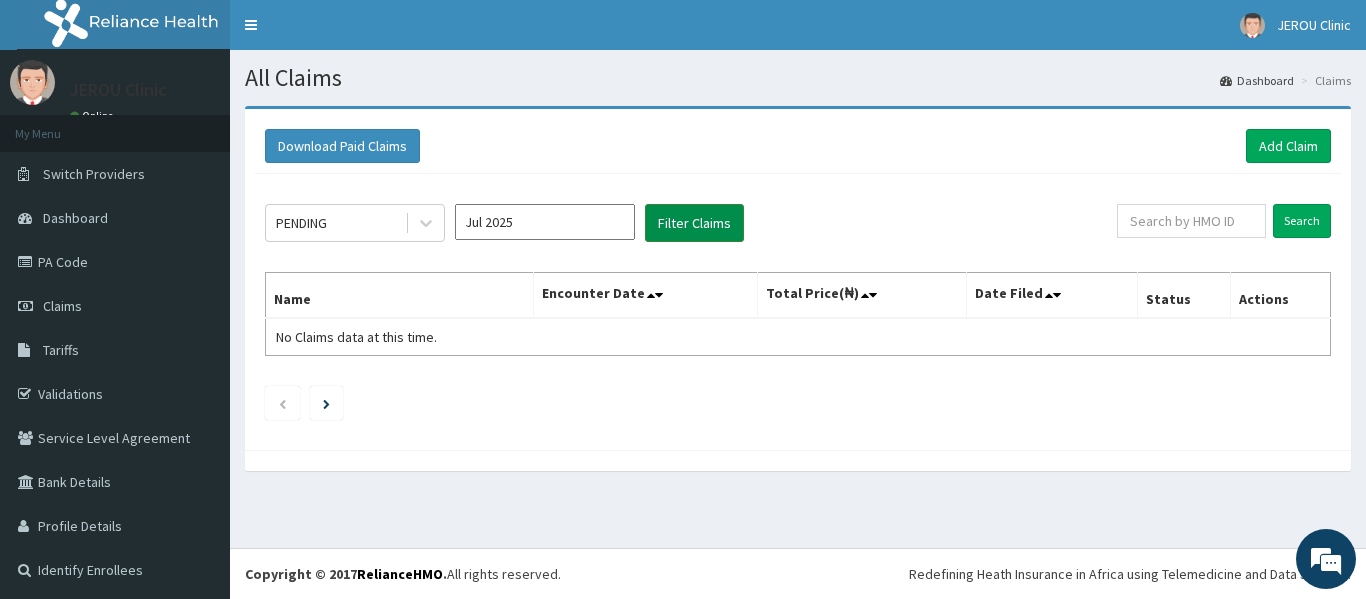 click on "Filter Claims" at bounding box center (694, 223) 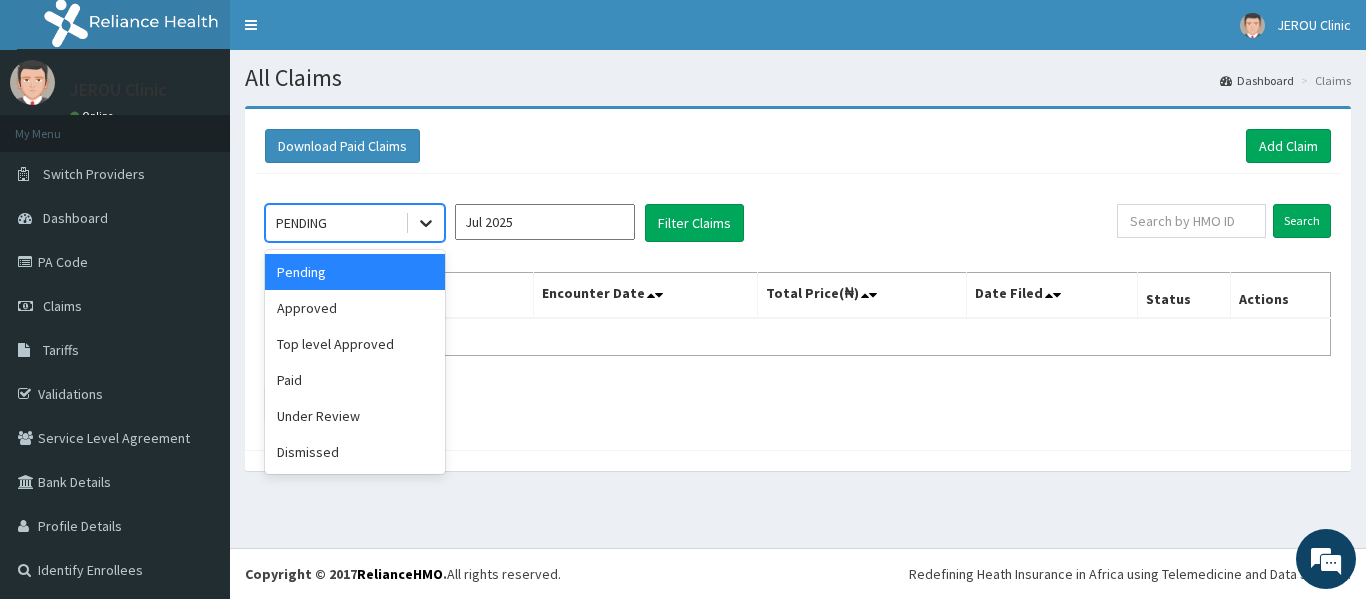 click at bounding box center [426, 223] 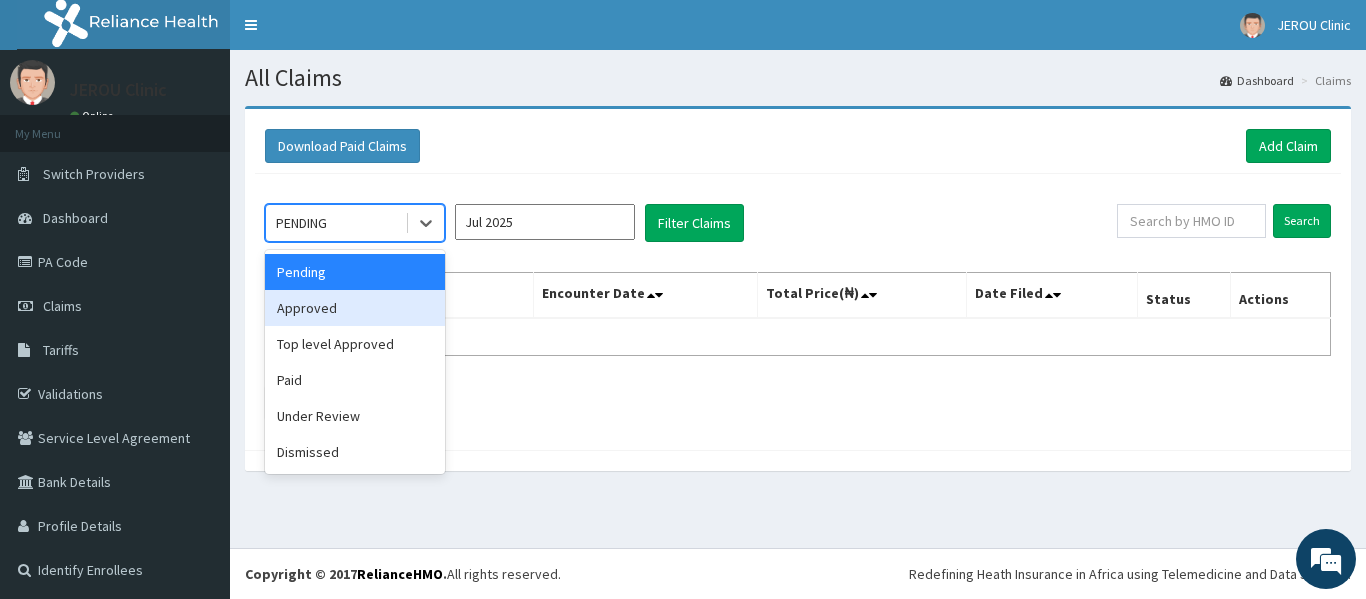 click on "Approved" at bounding box center [355, 308] 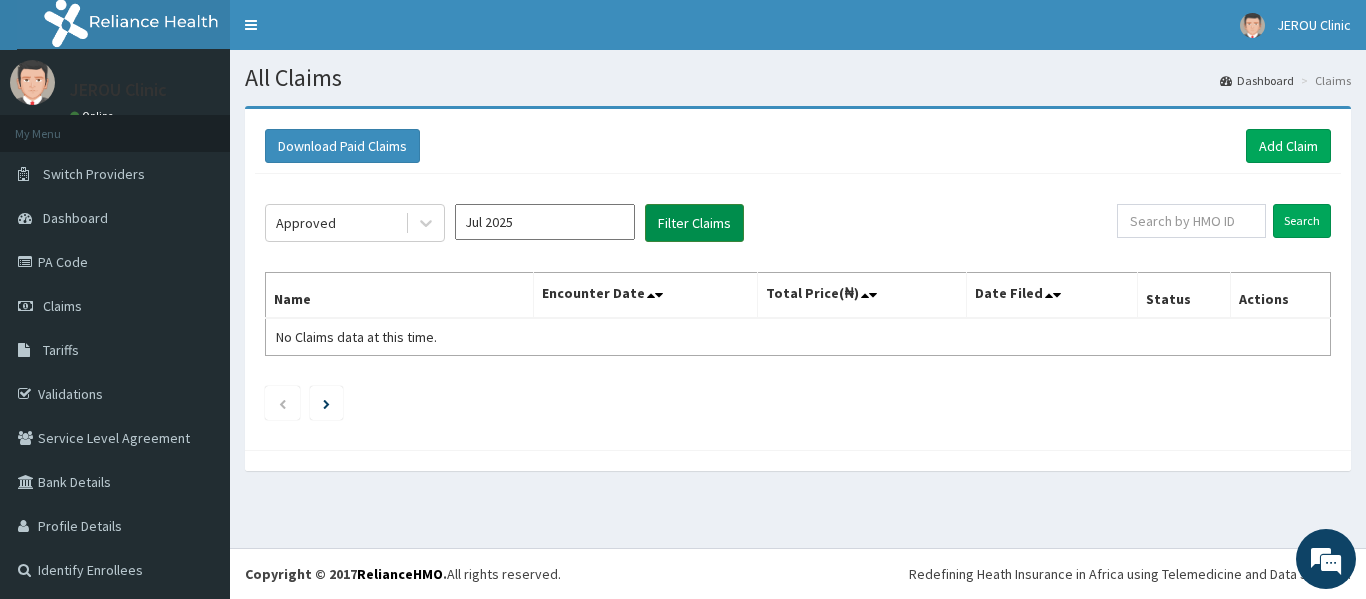click on "Filter Claims" at bounding box center [694, 223] 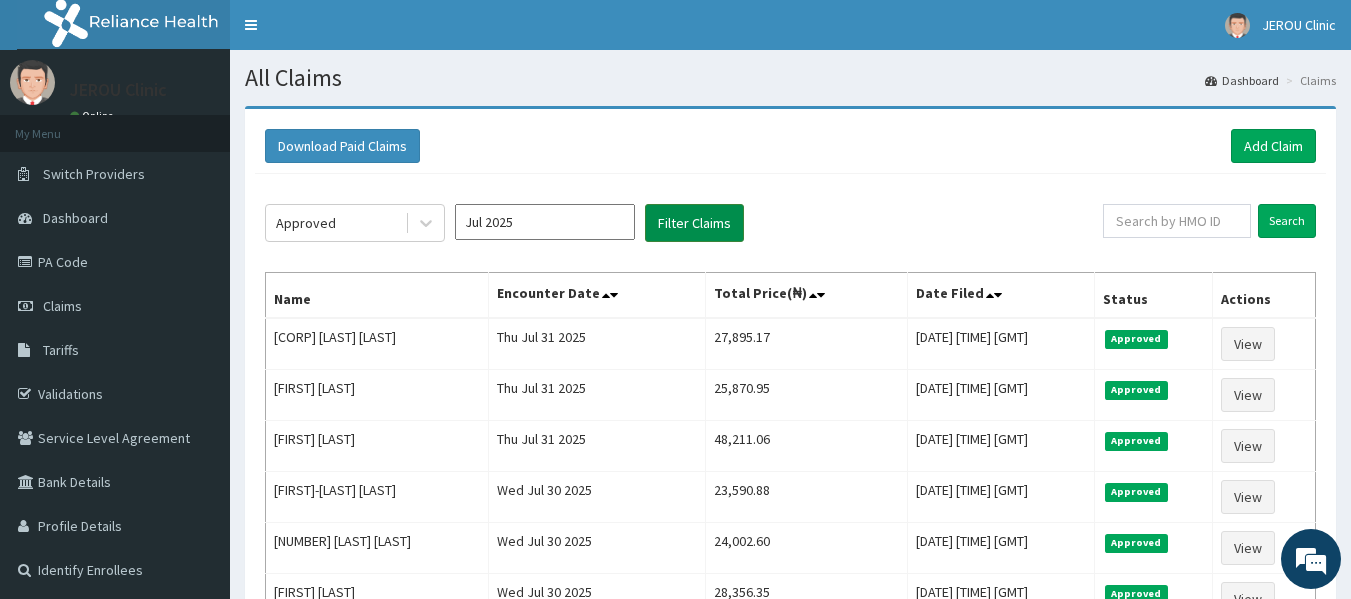 click on "Filter Claims" at bounding box center (694, 223) 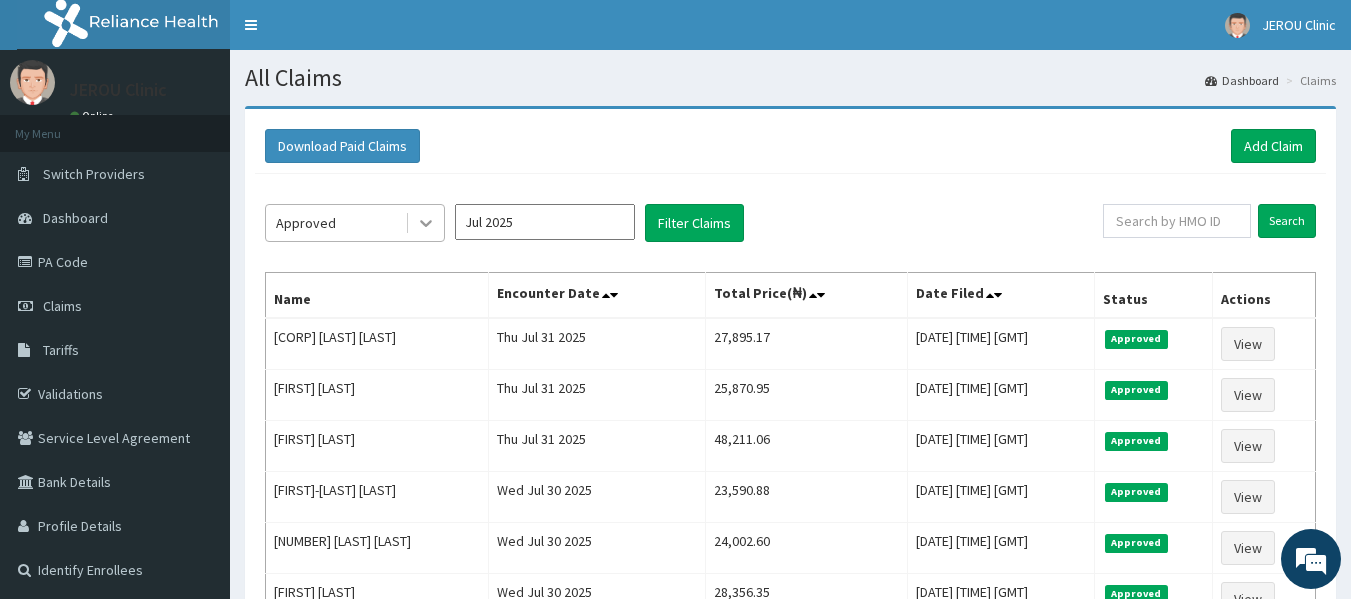 click 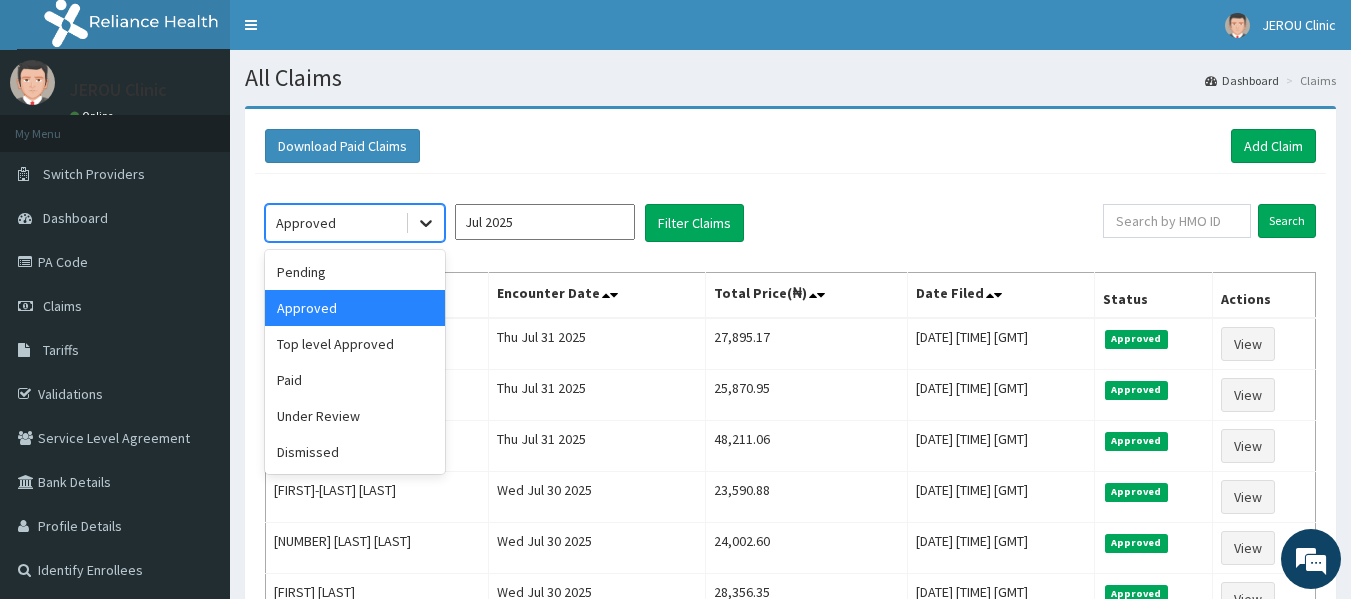 click 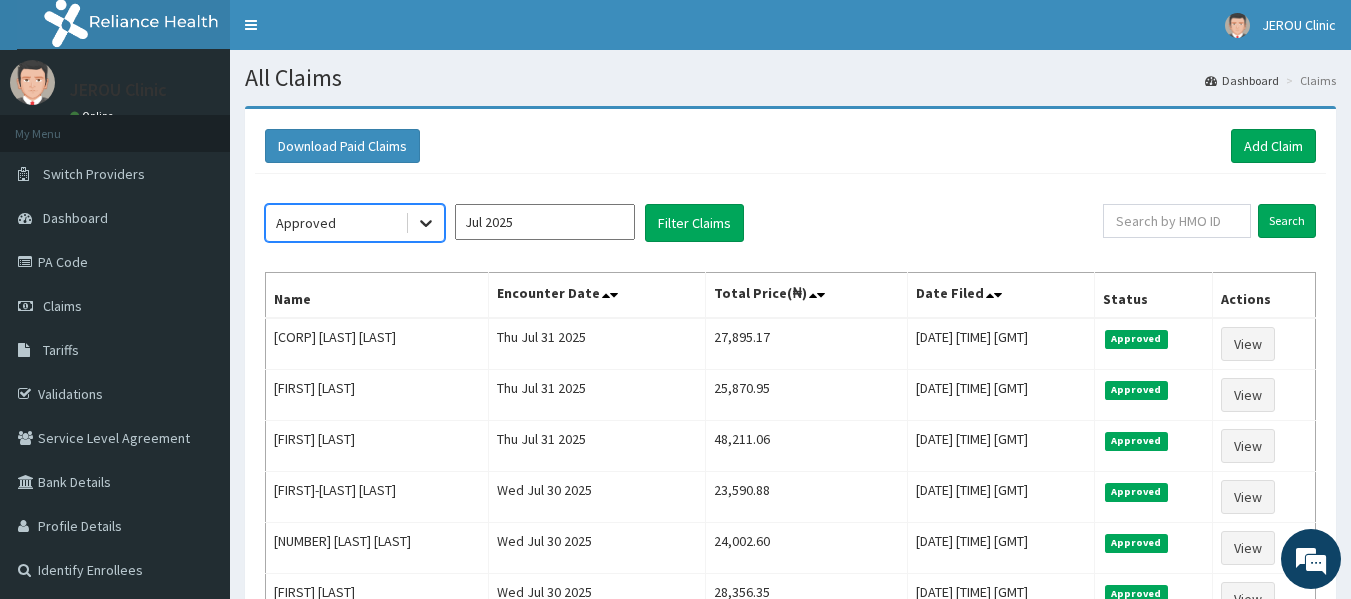 click 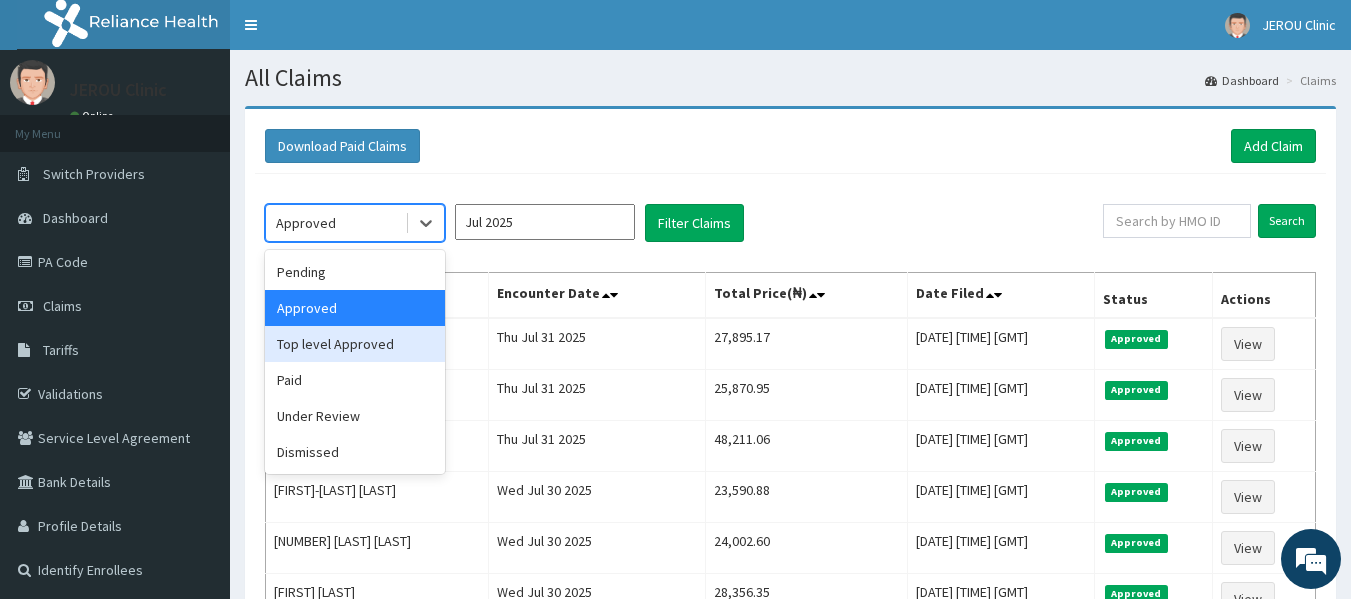 click on "Top level Approved" at bounding box center [355, 344] 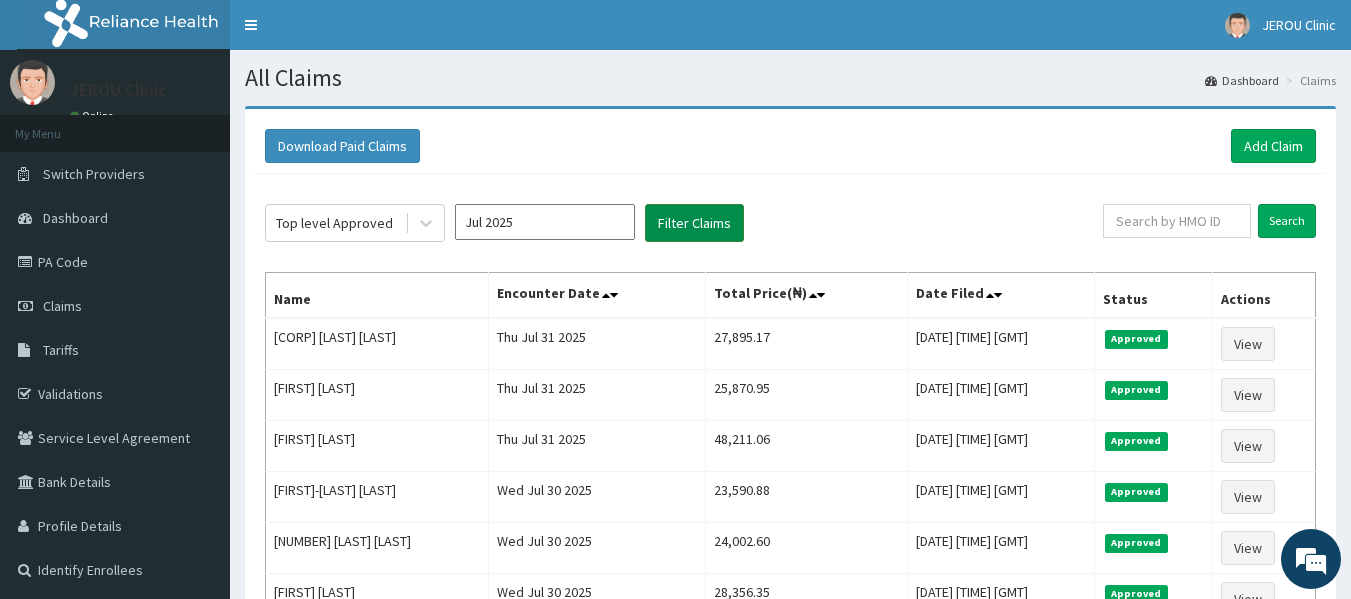click on "Filter Claims" at bounding box center [694, 223] 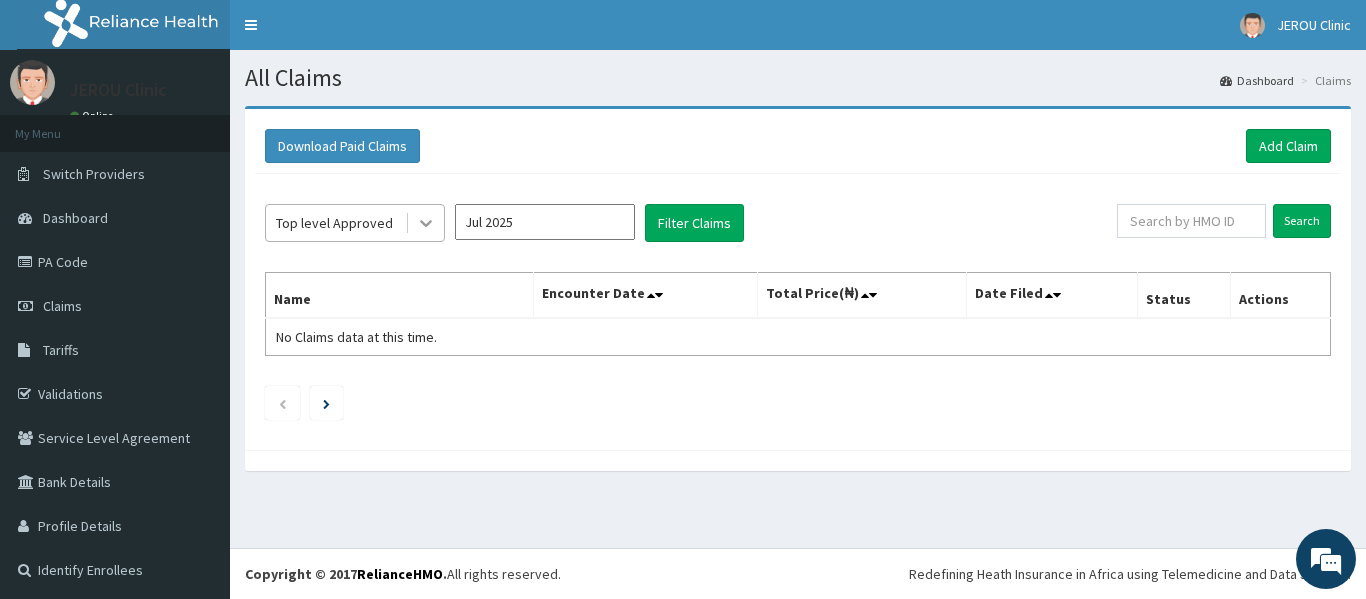 click 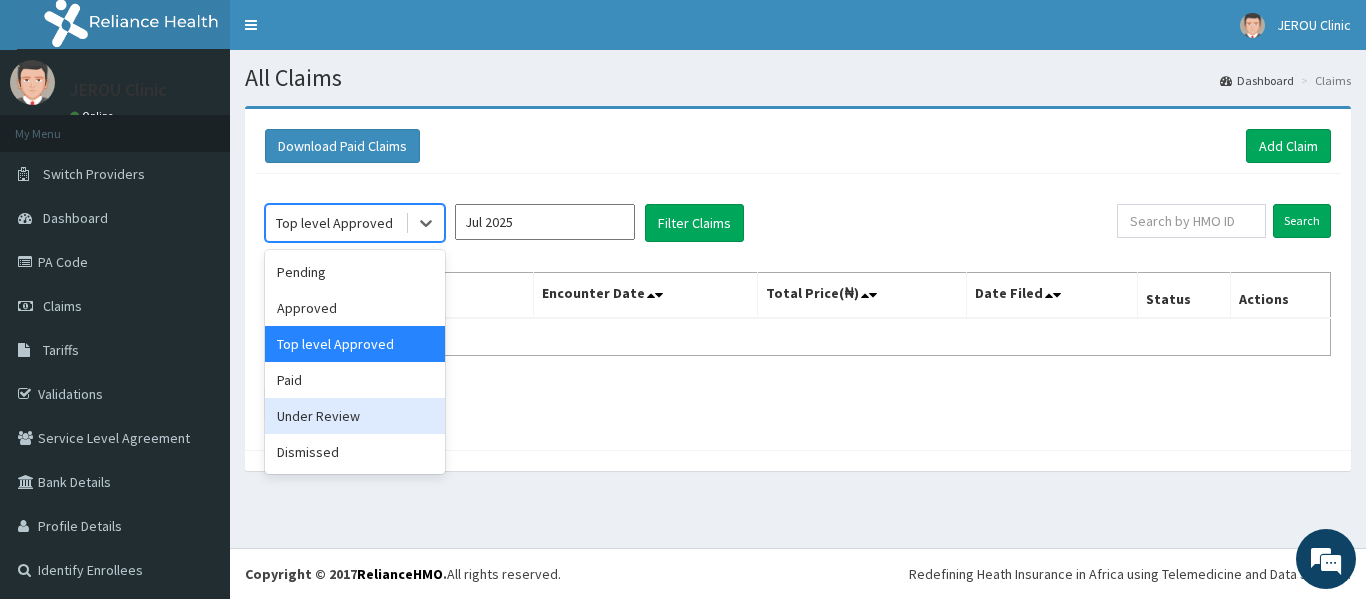 click on "Under Review" at bounding box center [355, 416] 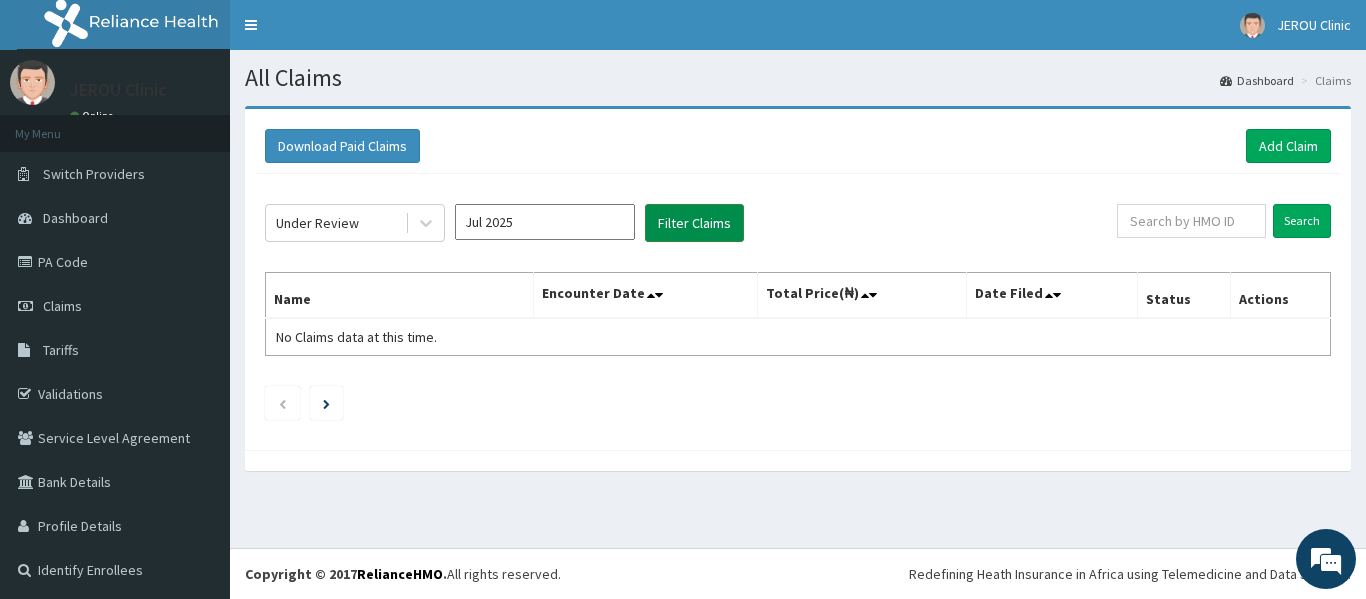 click on "Filter Claims" at bounding box center (694, 223) 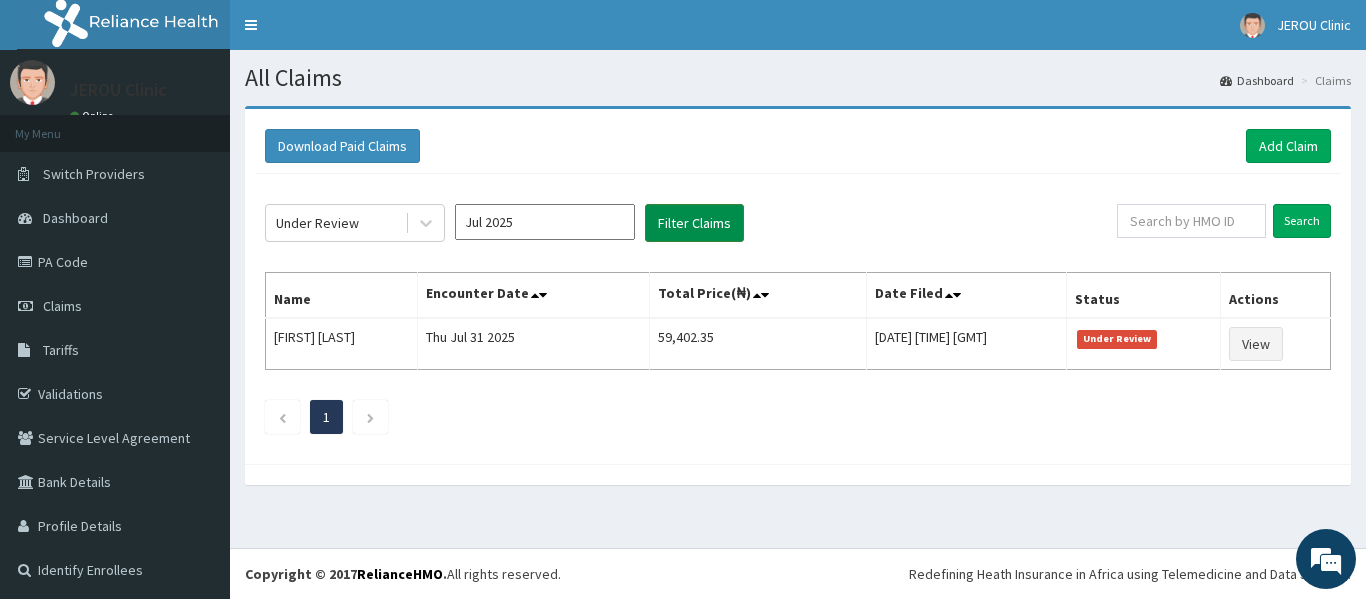 click on "Filter Claims" at bounding box center (694, 223) 